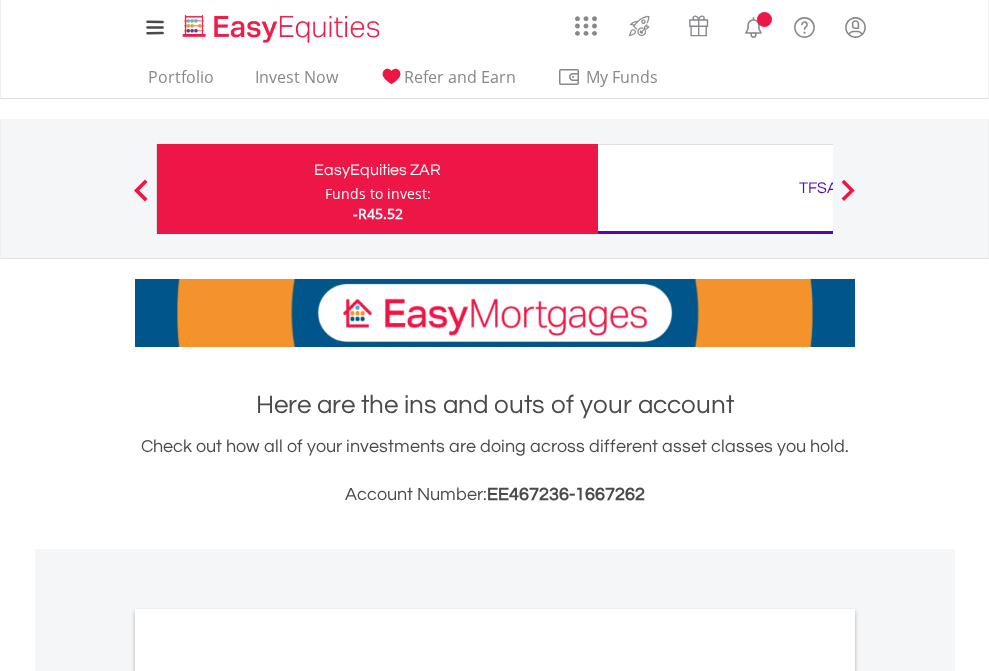scroll, scrollTop: 0, scrollLeft: 0, axis: both 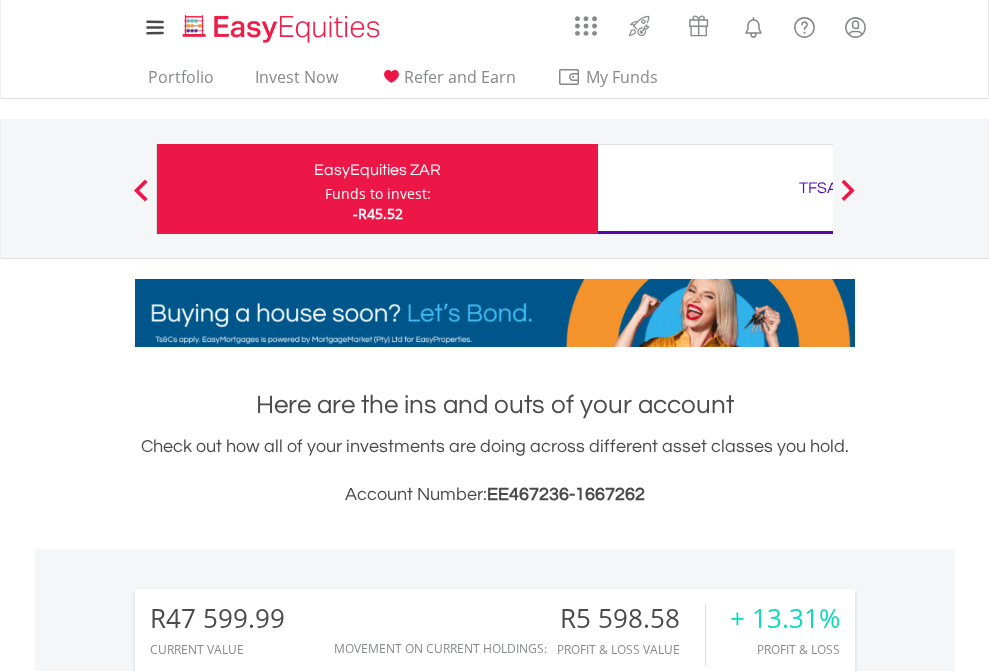 click on "Funds to invest:" at bounding box center [378, 194] 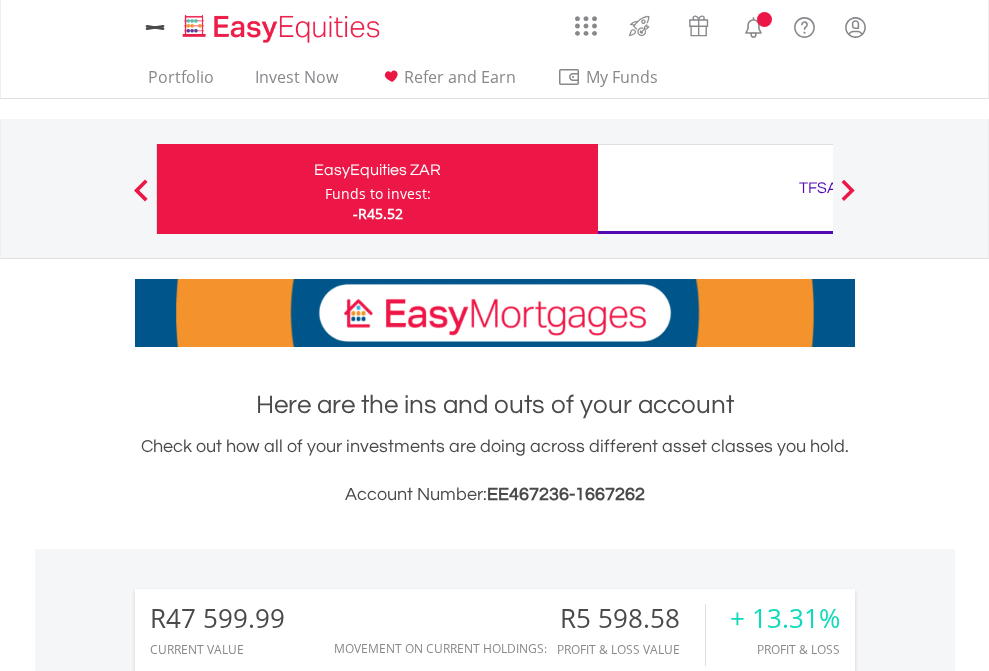 scroll, scrollTop: 0, scrollLeft: 0, axis: both 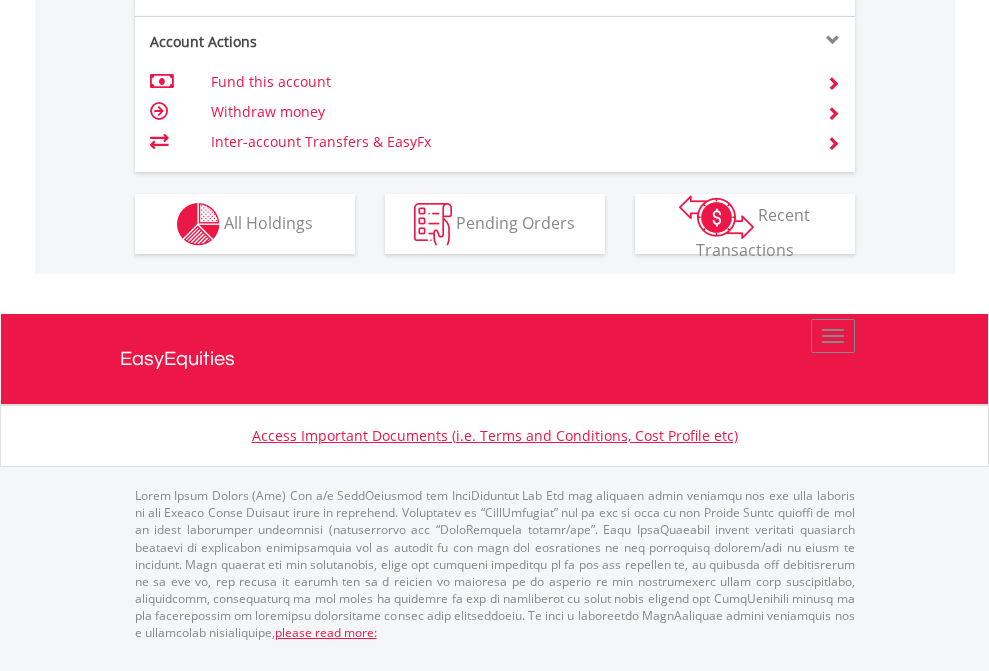 click on "Investment types" at bounding box center [706, -337] 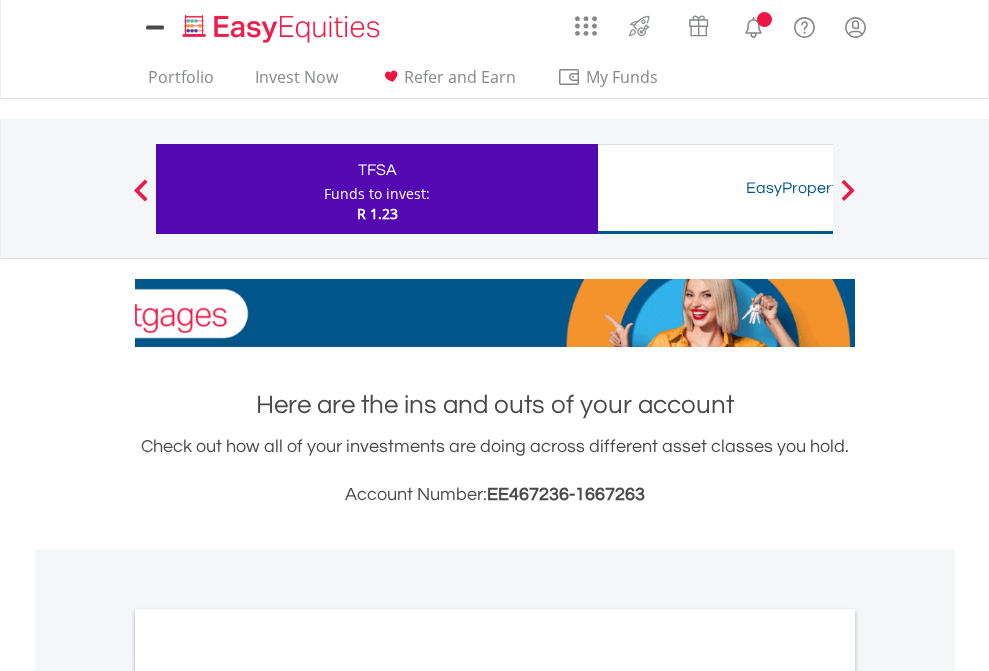 scroll, scrollTop: 0, scrollLeft: 0, axis: both 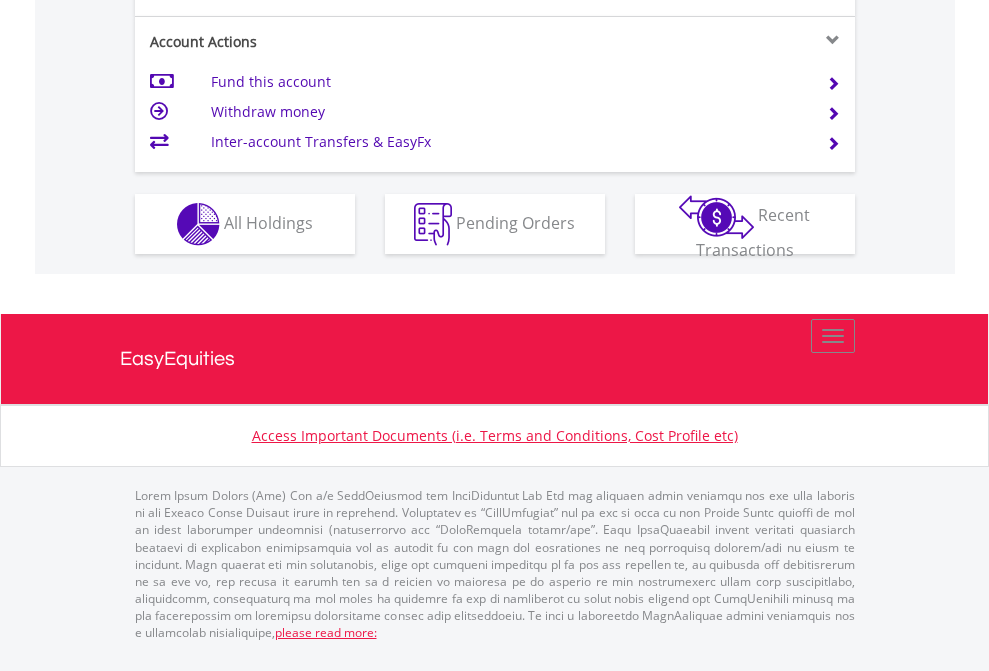 click on "Investment types" at bounding box center (706, -337) 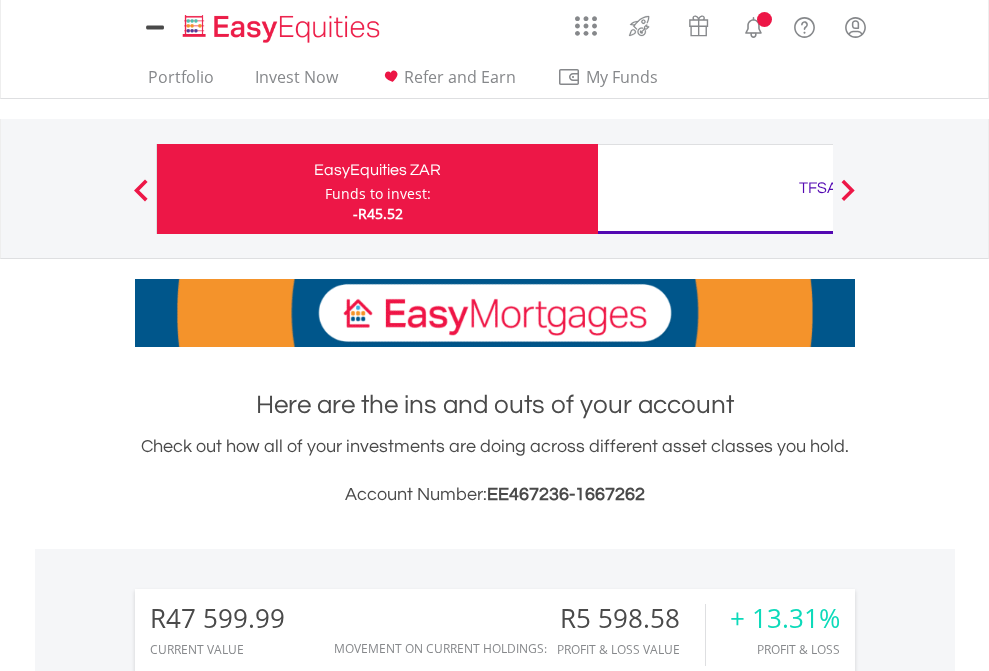 scroll, scrollTop: 1613, scrollLeft: 0, axis: vertical 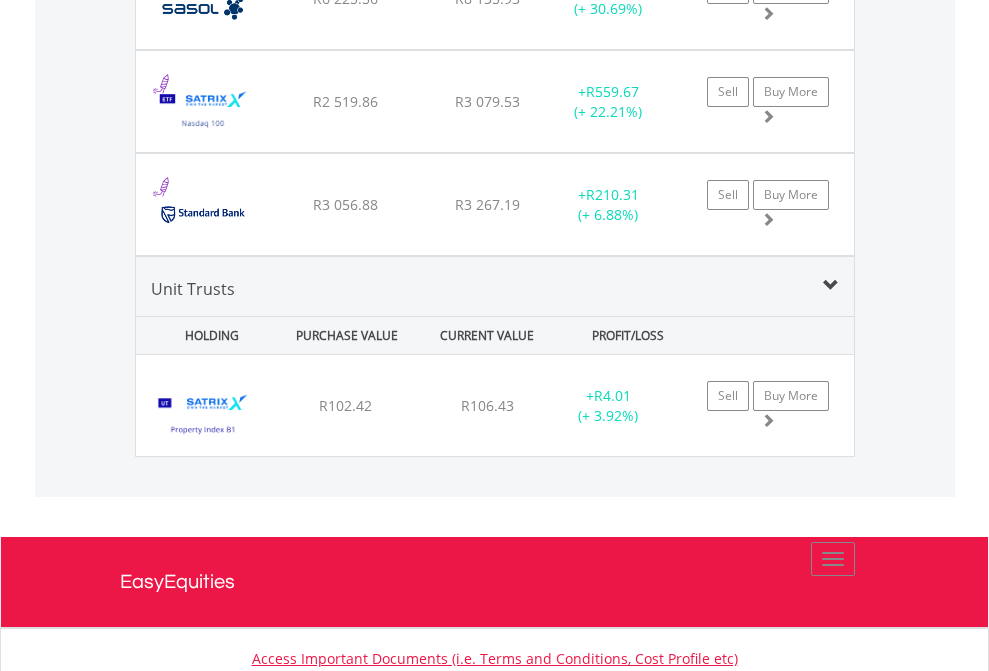 click on "TFSA" at bounding box center [818, -2156] 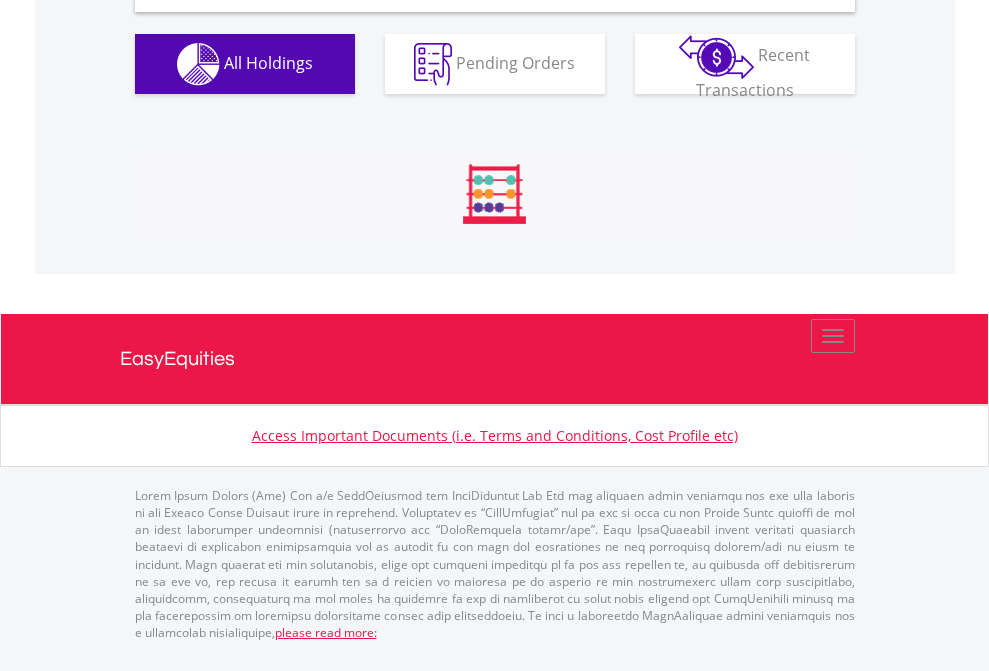 scroll, scrollTop: 1933, scrollLeft: 0, axis: vertical 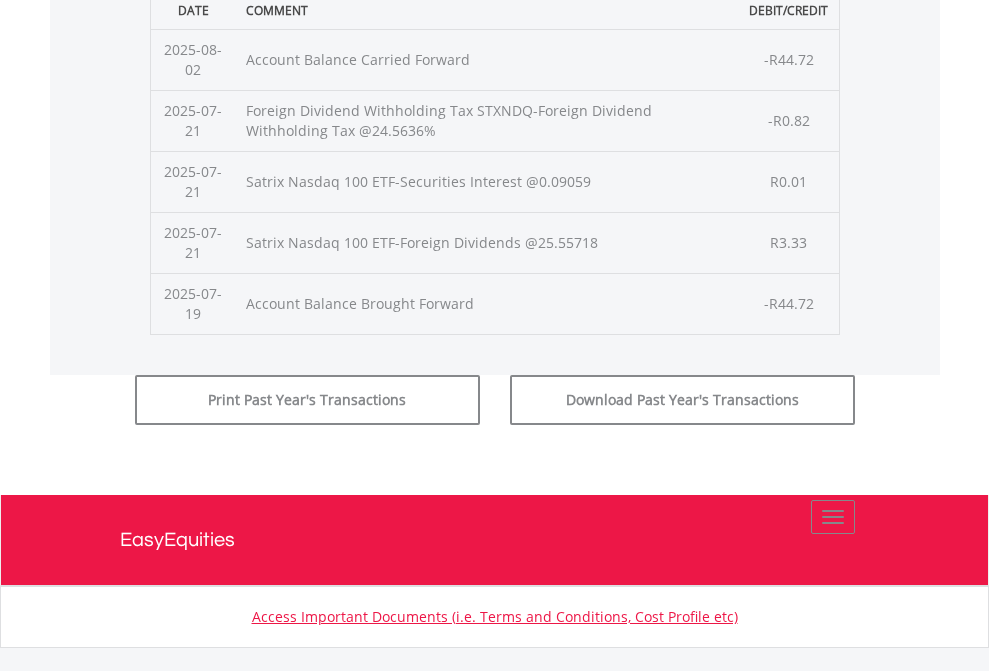 click on "Submit" at bounding box center (714, -225) 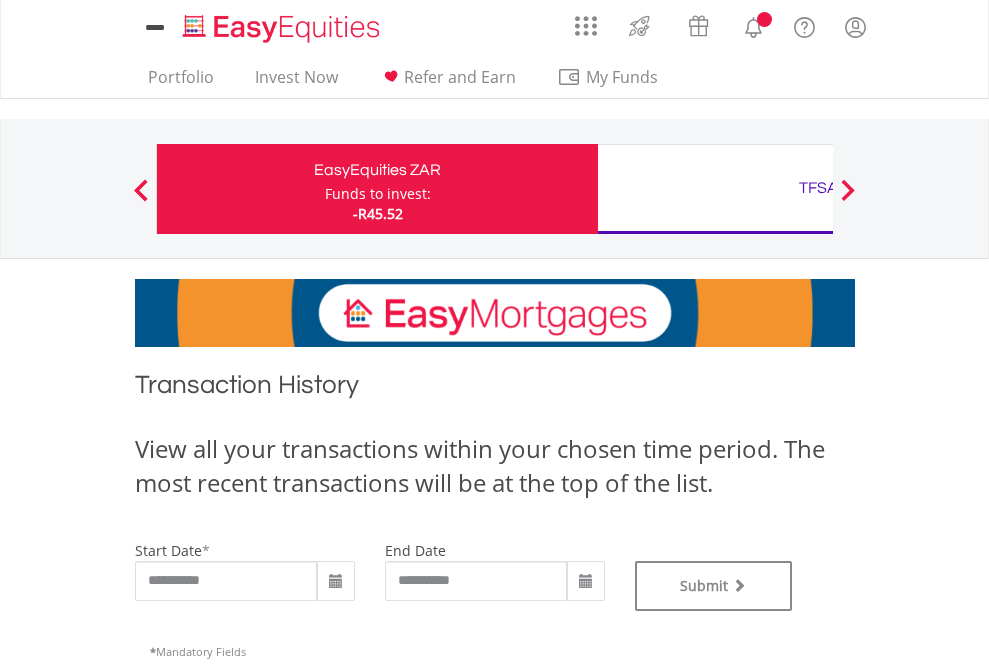 scroll, scrollTop: 0, scrollLeft: 0, axis: both 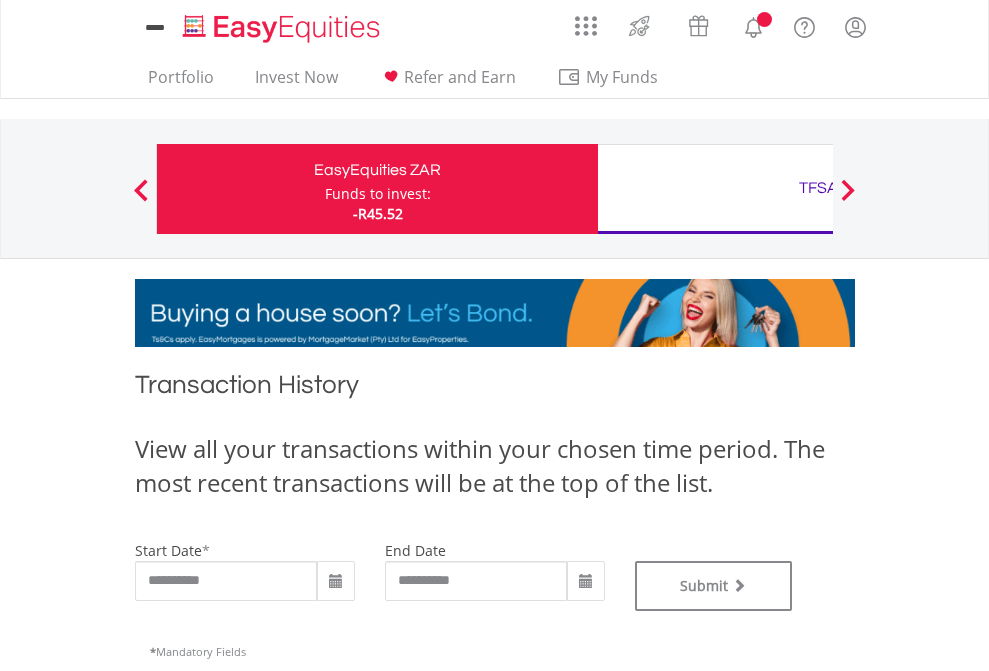 click on "TFSA" at bounding box center (818, 188) 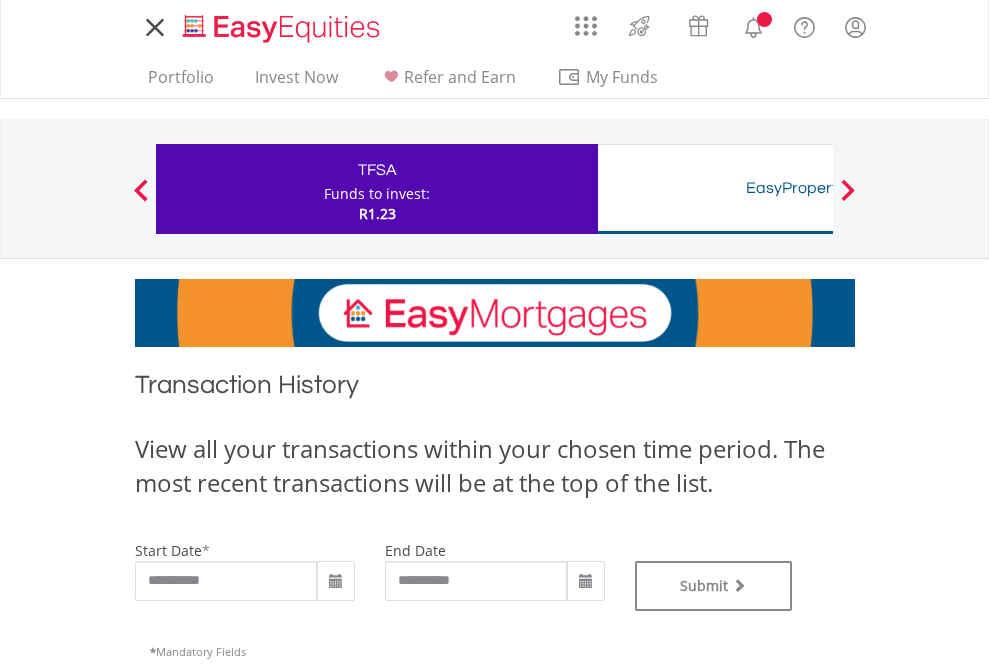 scroll, scrollTop: 0, scrollLeft: 0, axis: both 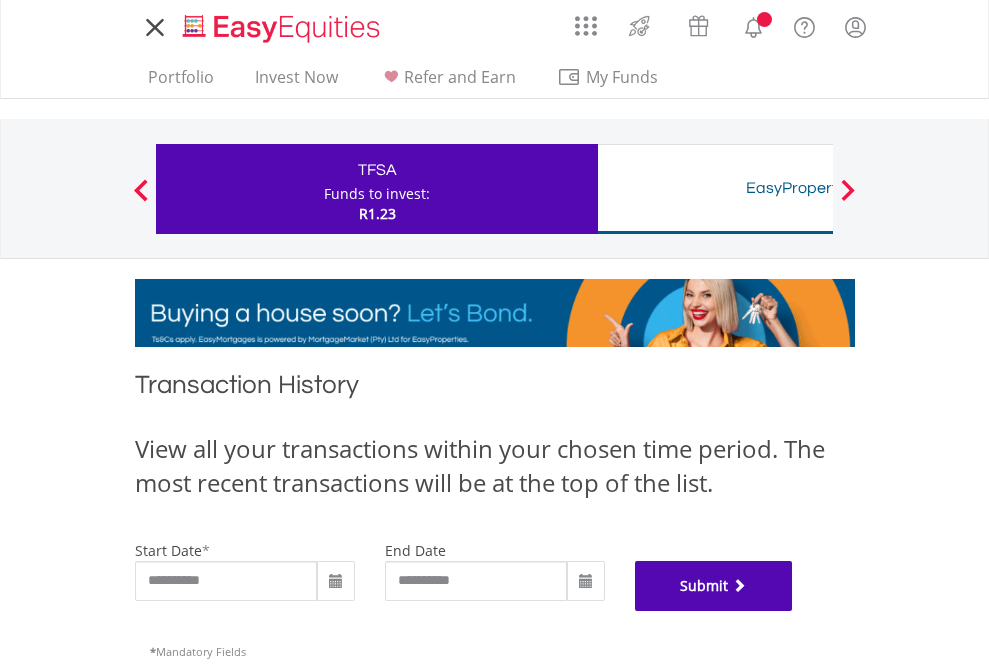 click on "Submit" at bounding box center [714, 586] 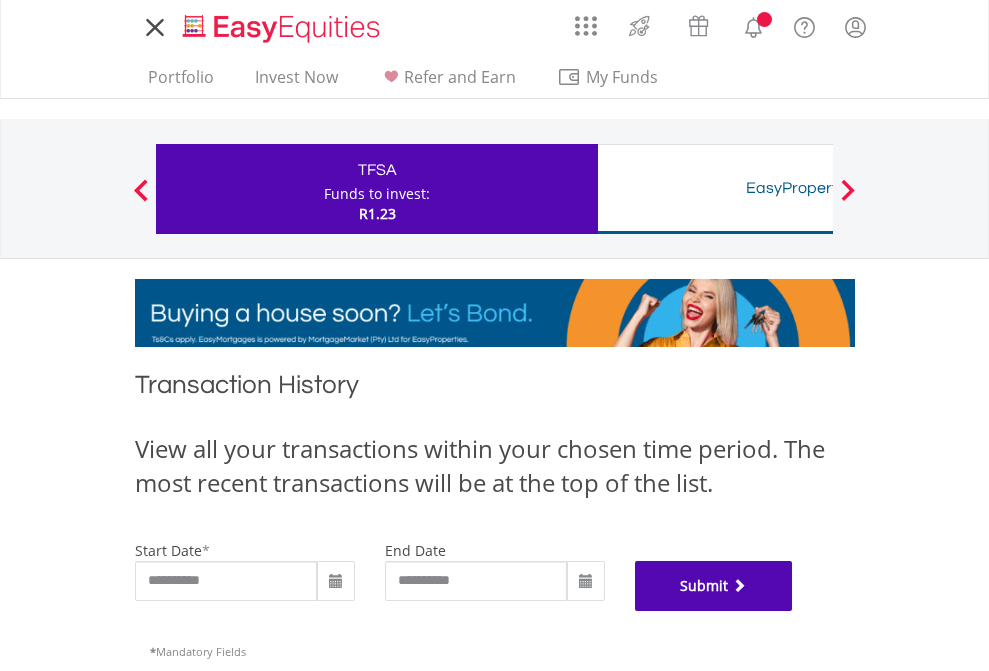 scroll, scrollTop: 811, scrollLeft: 0, axis: vertical 